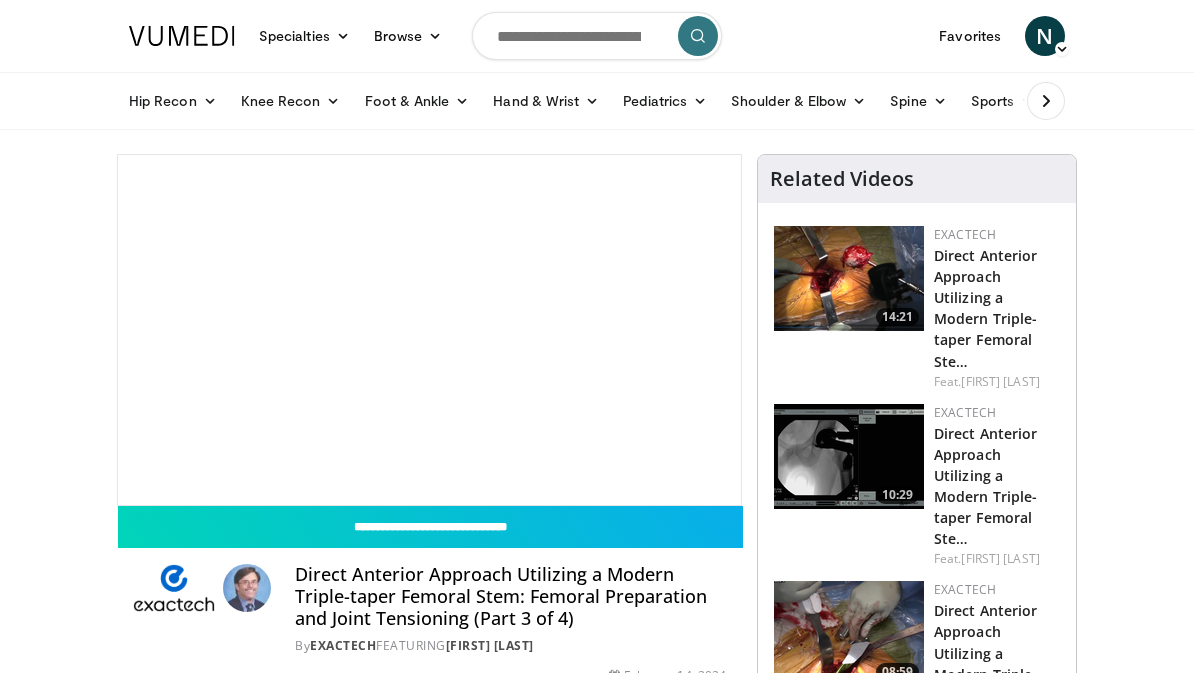 scroll, scrollTop: 0, scrollLeft: 0, axis: both 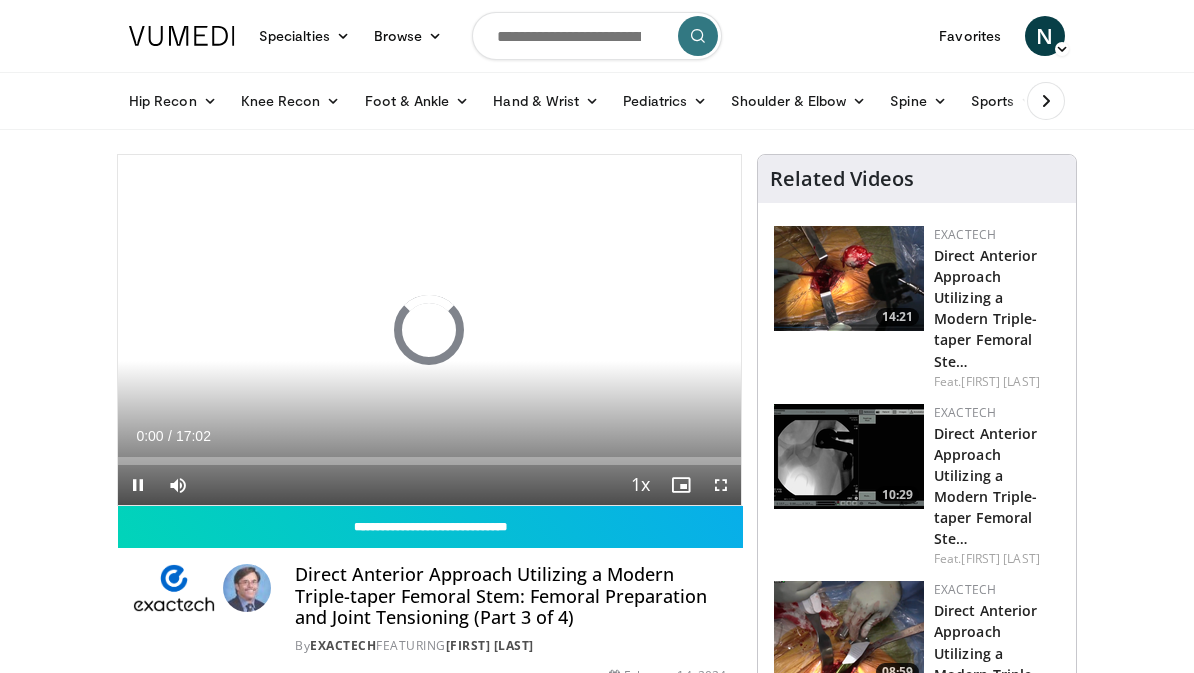 click at bounding box center [597, 36] 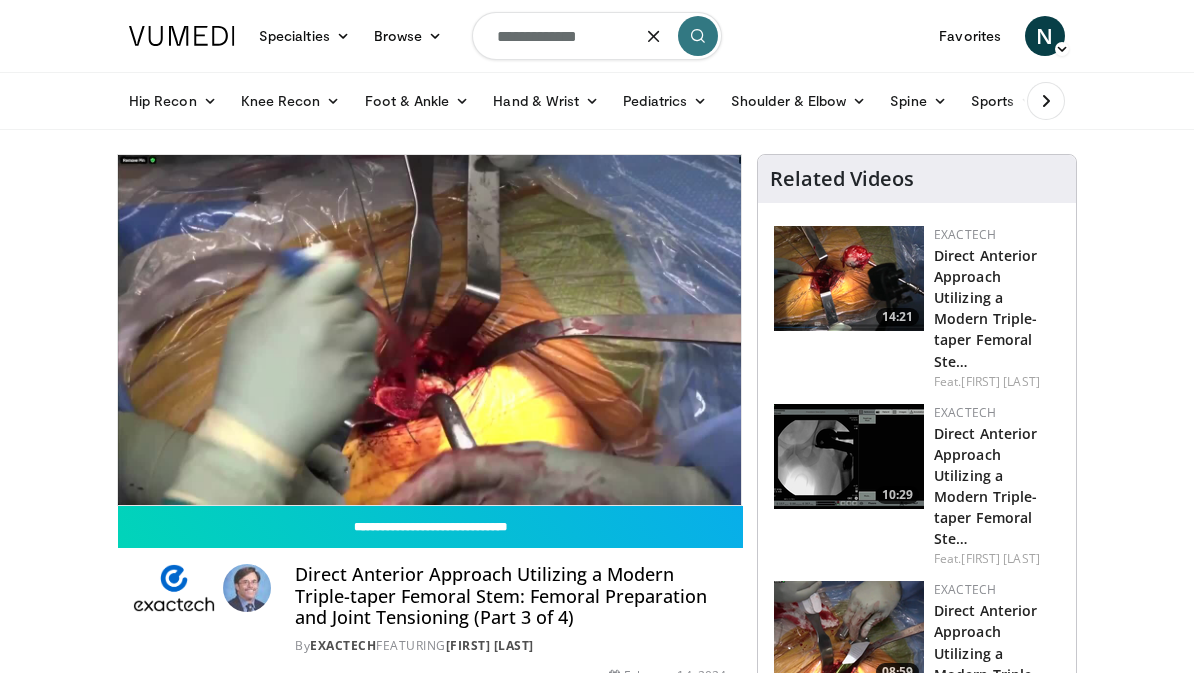 type on "**********" 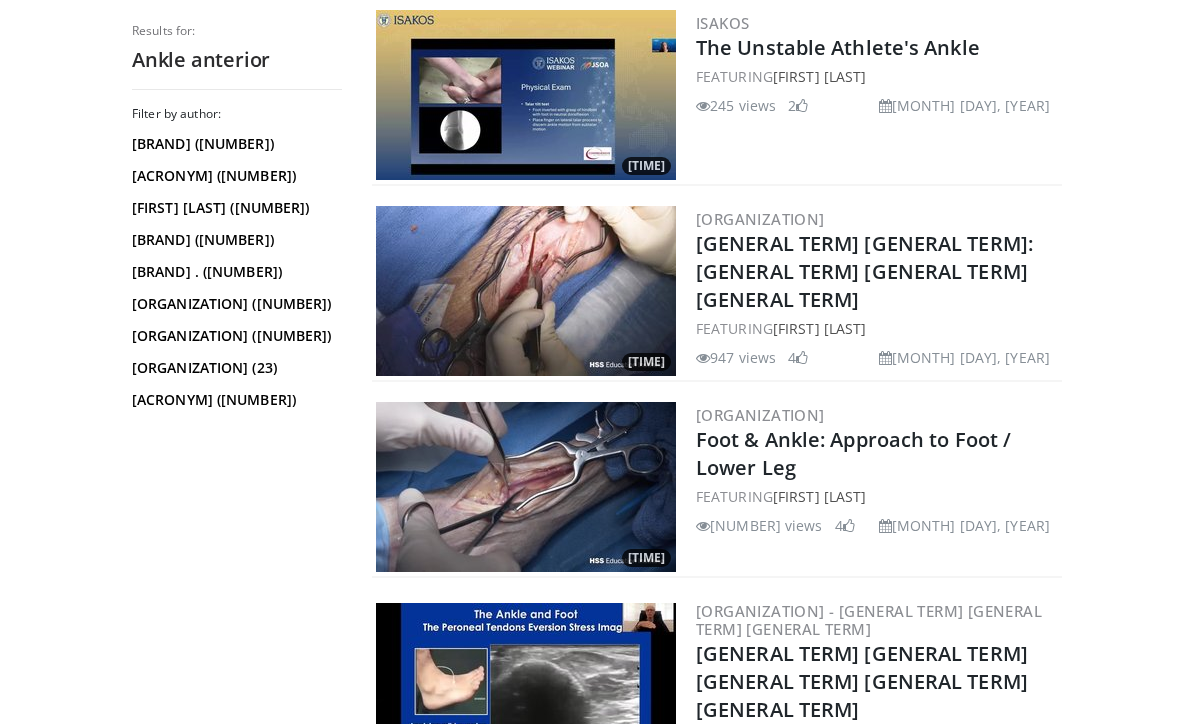 scroll, scrollTop: 1210, scrollLeft: 0, axis: vertical 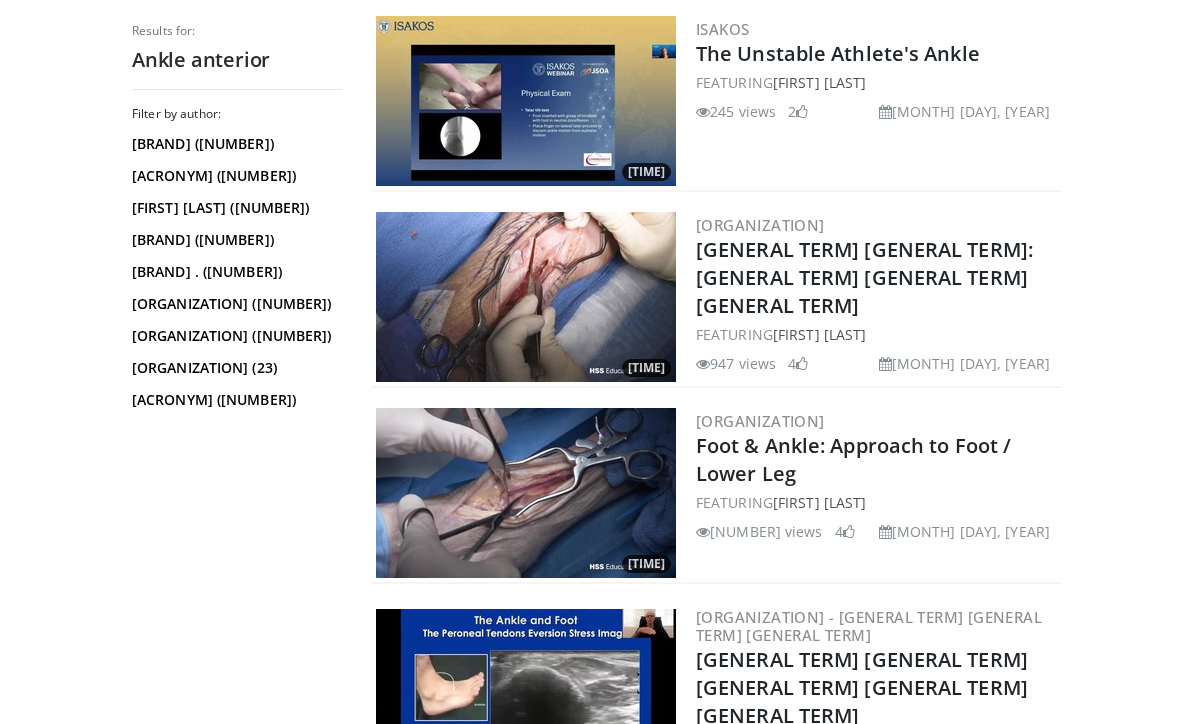 click on "[TIME]
[BRAND]
[PRODUCT] - [GENERAL TERM] [GENERAL TERM] [GENERAL TERM]
FEATURING
[FIRST] [LAST]
[NUMBER] views
[MONTH] [DAY], [YEAR]
[NUMBER]
[TIME]
[BRAND]
[GENERAL TERM] [GENERAL TERM] [GENERAL TERM] [GENERAL TERM]
FEATURING
[FIRST] [LAST]
[NUMBER] views
[NUMBER]" at bounding box center (717, 1722) 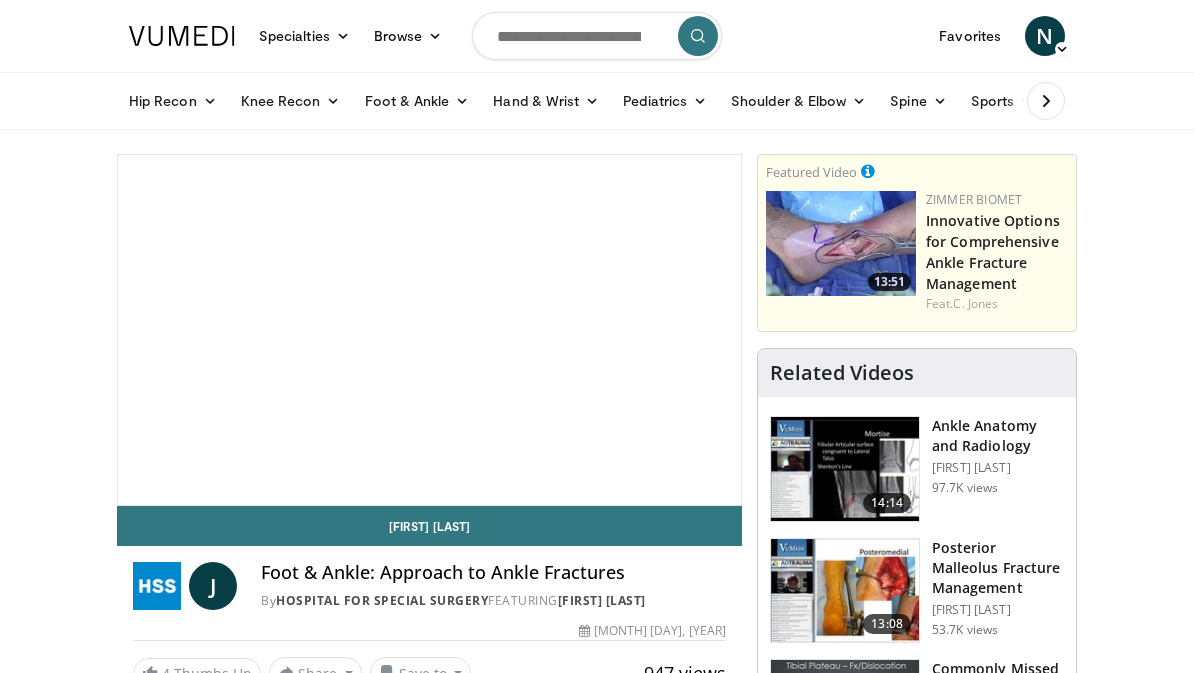 scroll, scrollTop: 0, scrollLeft: 0, axis: both 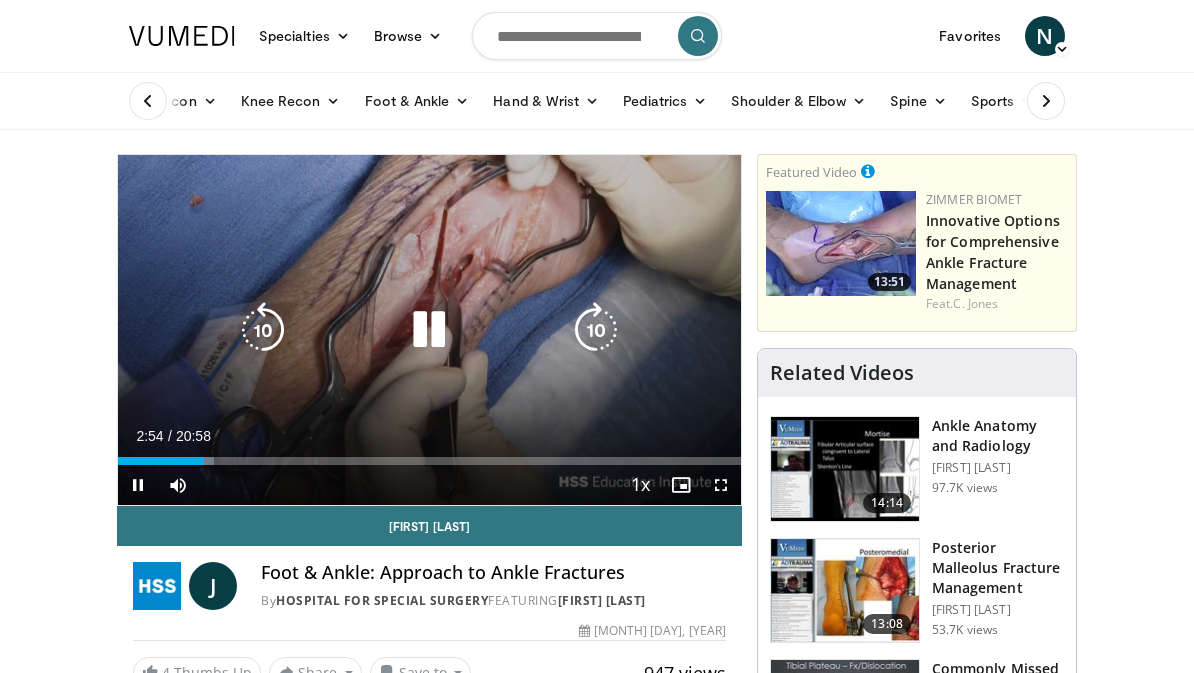 click on "10 seconds
Tap to unmute" at bounding box center (429, 330) 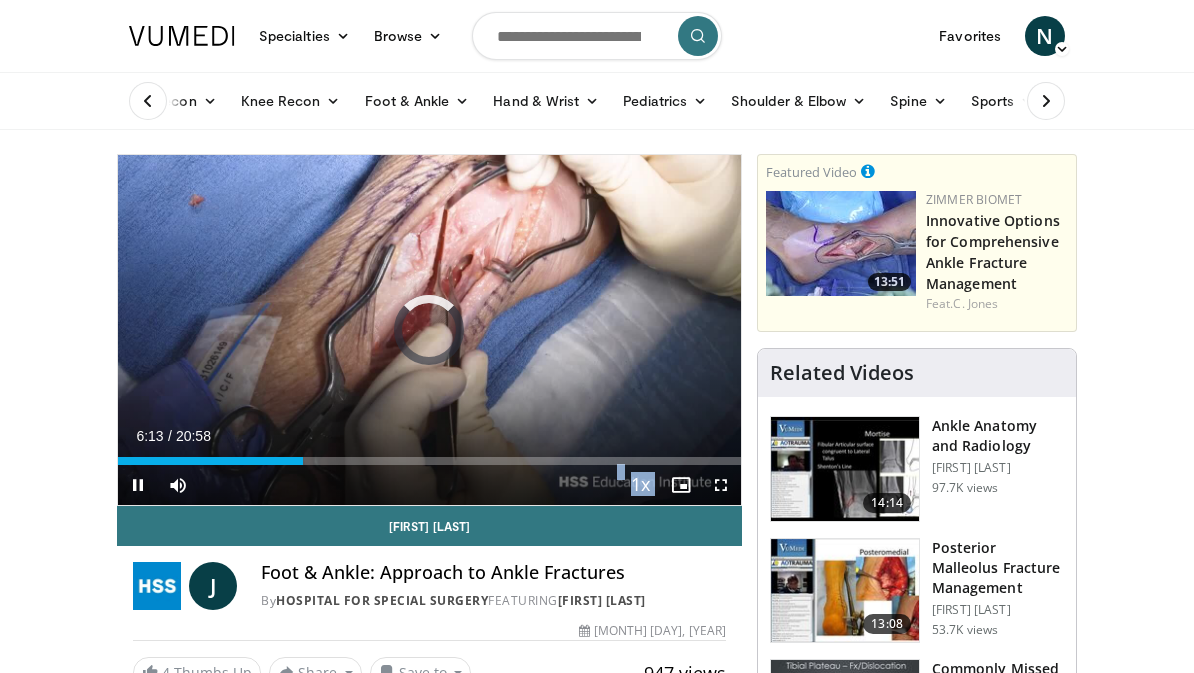 click on "Specialties
Adult & Family Medicine
Allergy, Asthma, Immunology
Anesthesiology
Cardiology
Dental
Dermatology
Endocrinology
Gastroenterology & Hepatology
General Surgery
Hematology & Oncology
Infectious Disease
Nephrology
Neurology
Neurosurgery
Obstetrics & Gynecology
Ophthalmology
Oral Maxillofacial
Orthopaedics
Otolaryngology
Pediatrics
Plastic Surgery
Podiatry
Psychiatry
Pulmonology
Radiation Oncology
Radiology
Rheumatology
Urology" at bounding box center [597, 1874] 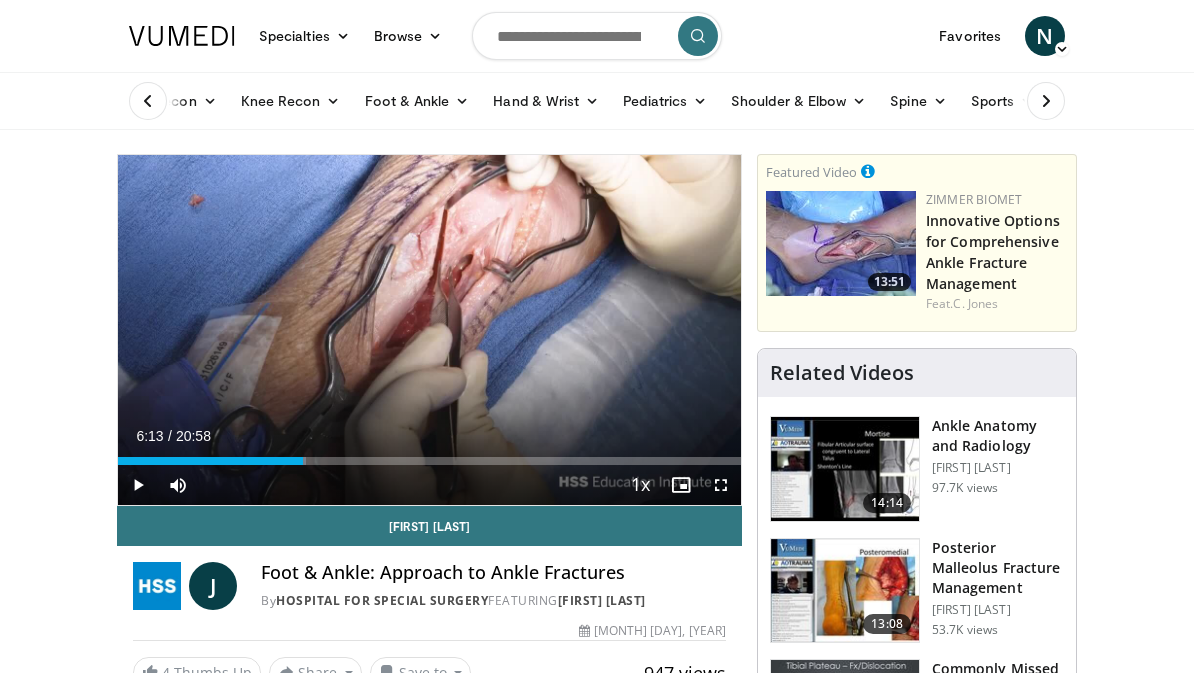 click at bounding box center [597, 36] 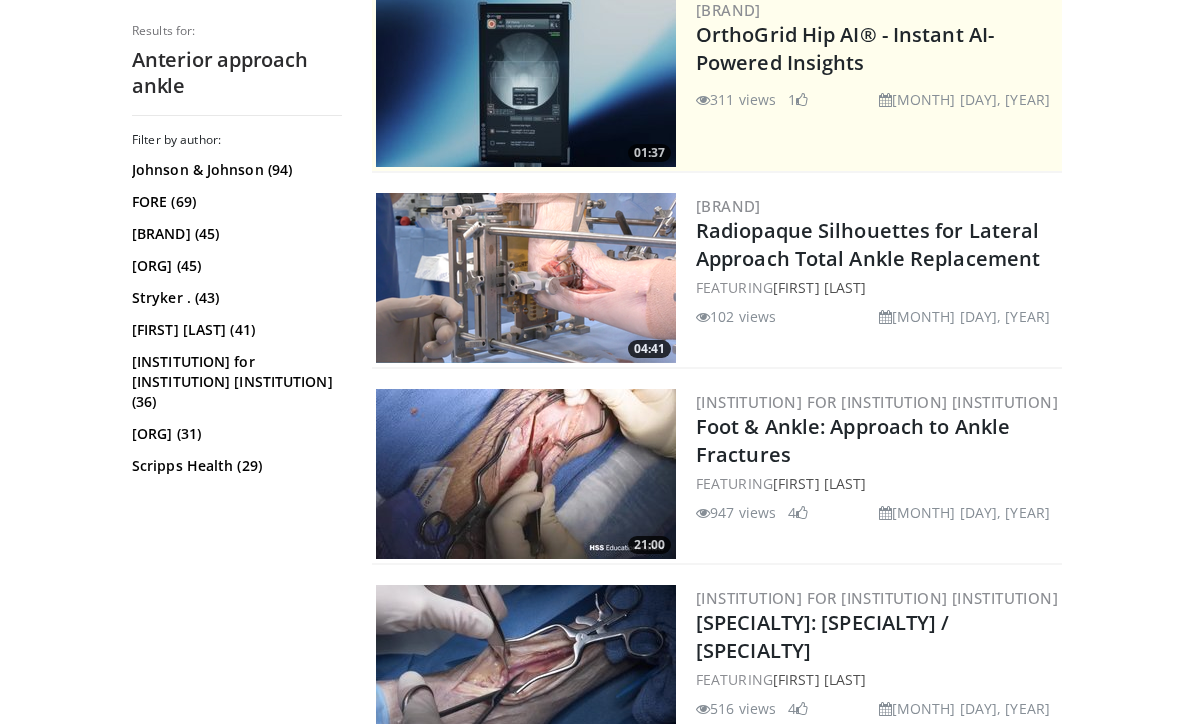 scroll, scrollTop: 476, scrollLeft: 0, axis: vertical 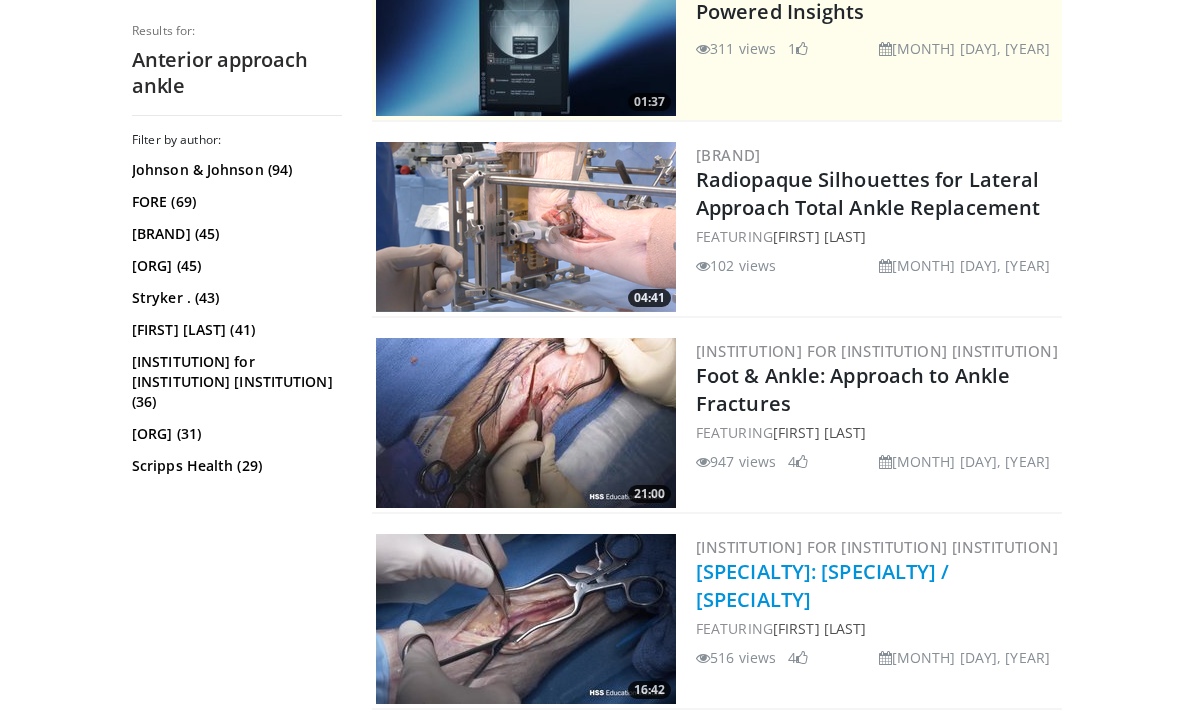 click on "Foot & Ankle: Approach to Foot / Lower Leg" at bounding box center (823, 585) 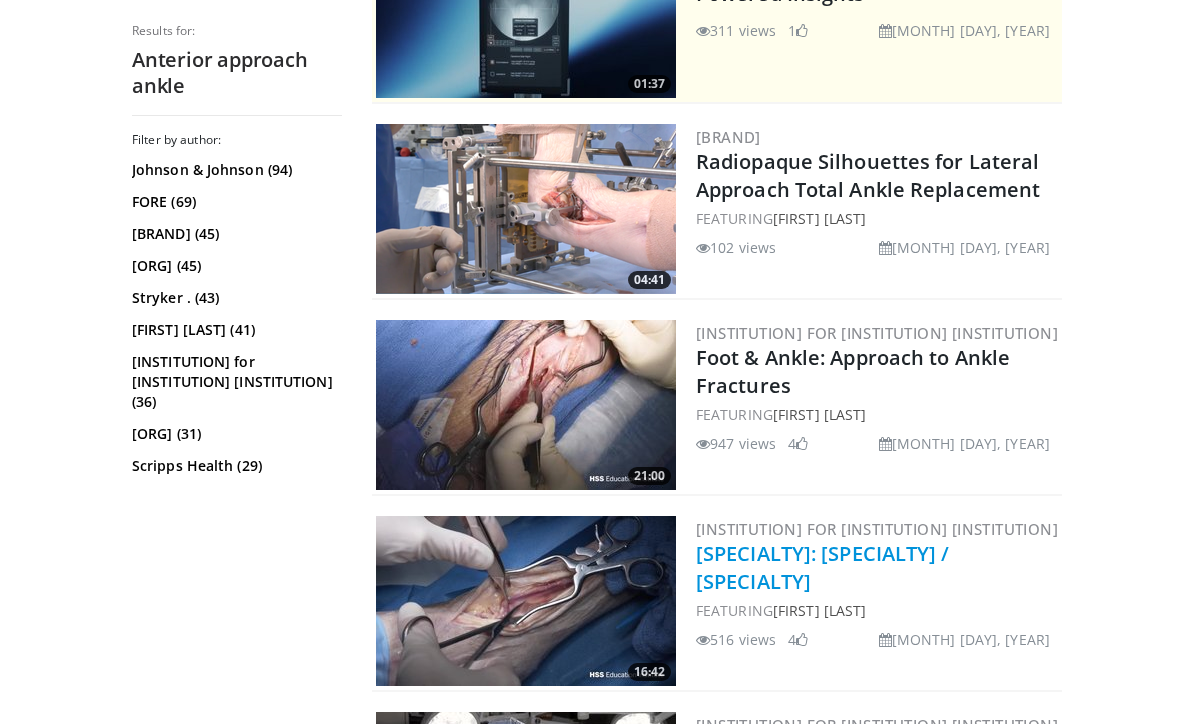 scroll, scrollTop: 493, scrollLeft: 0, axis: vertical 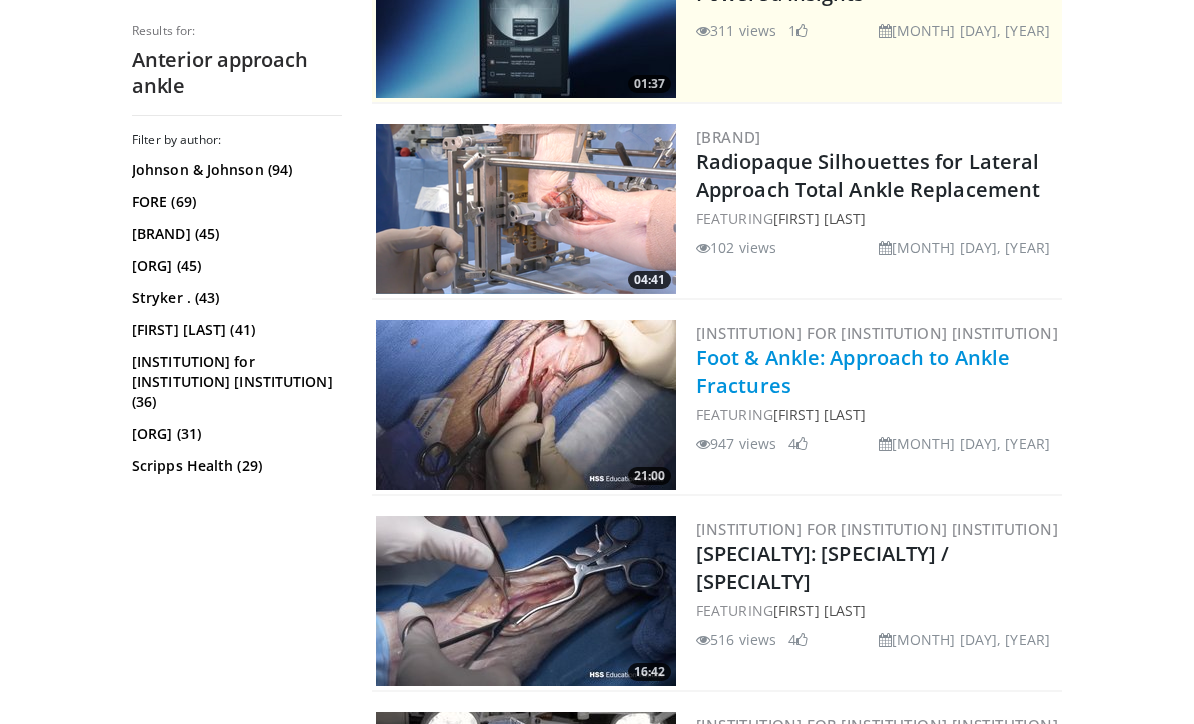 click on "Foot & Ankle: Approach to Ankle Fractures" at bounding box center [853, 372] 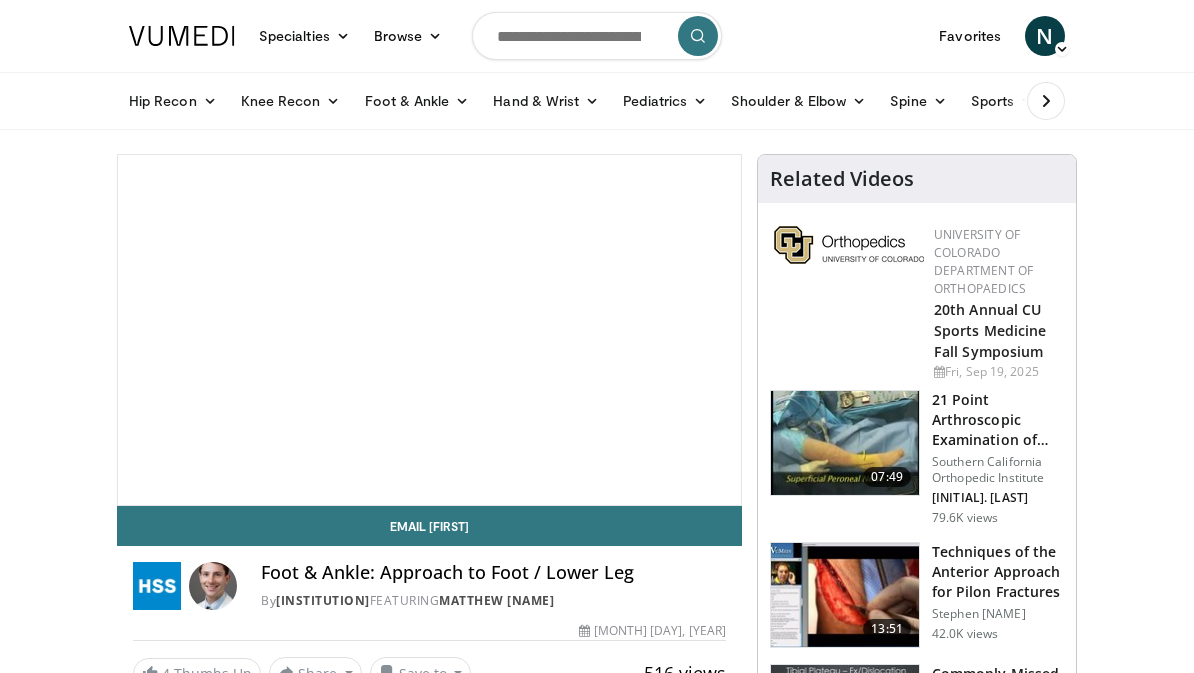 scroll, scrollTop: 0, scrollLeft: 0, axis: both 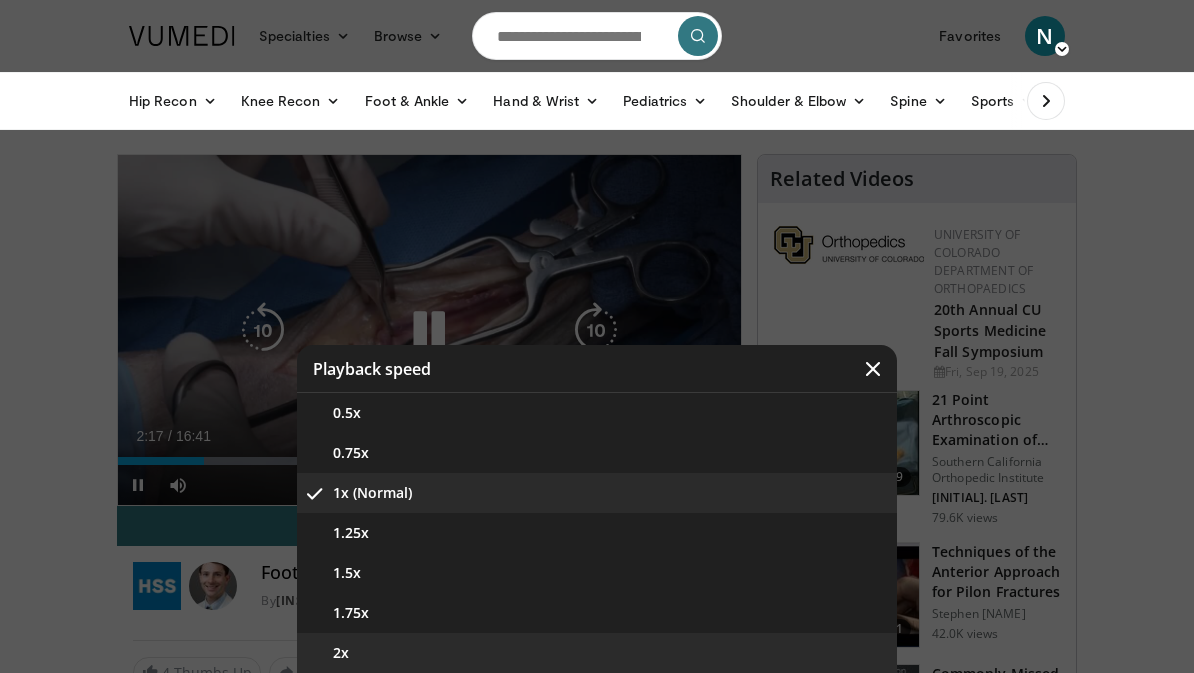 click on "2x" at bounding box center (597, 653) 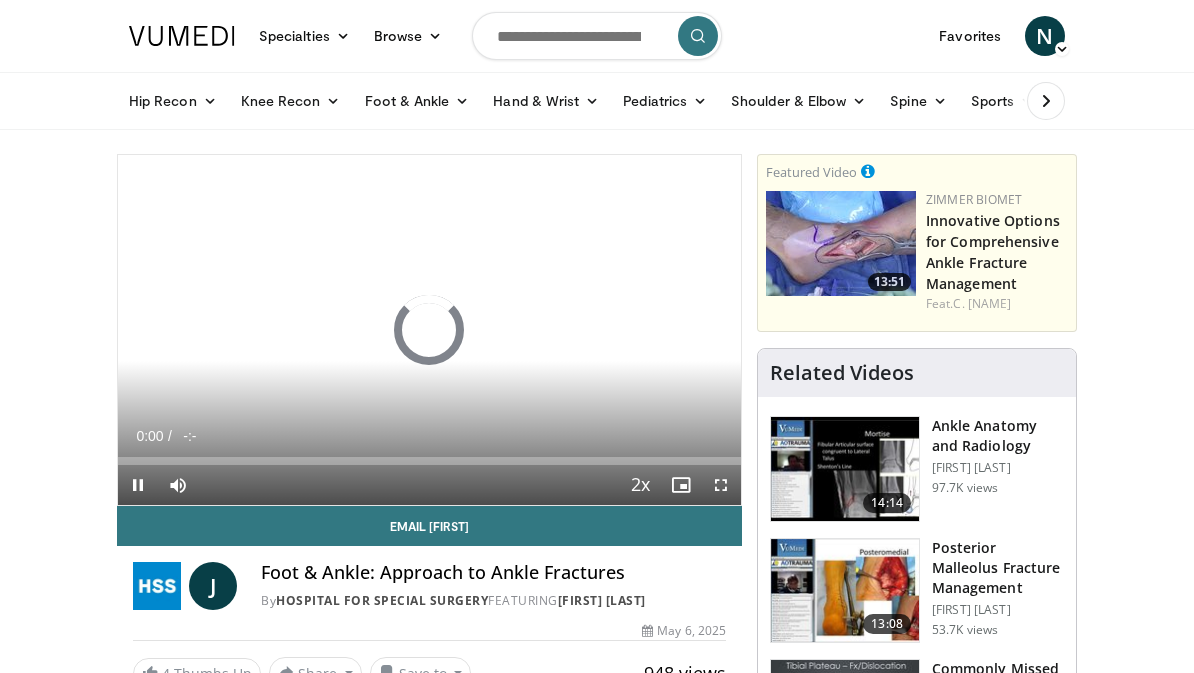 scroll, scrollTop: 0, scrollLeft: 0, axis: both 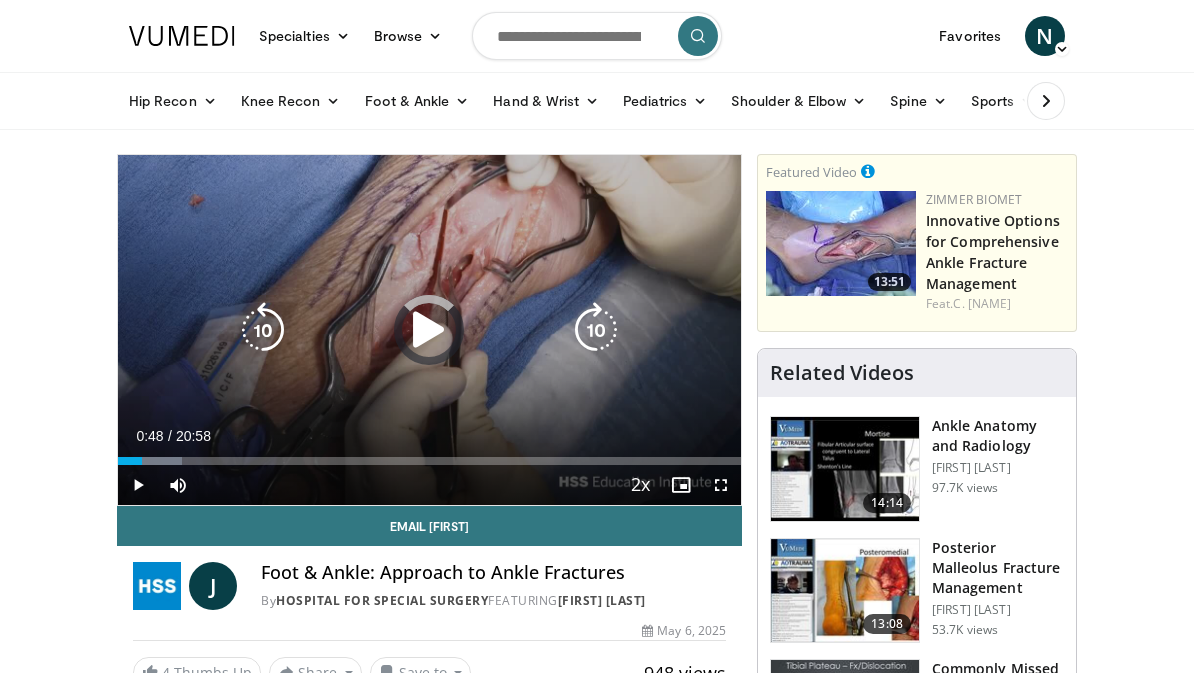 click at bounding box center (150, 461) 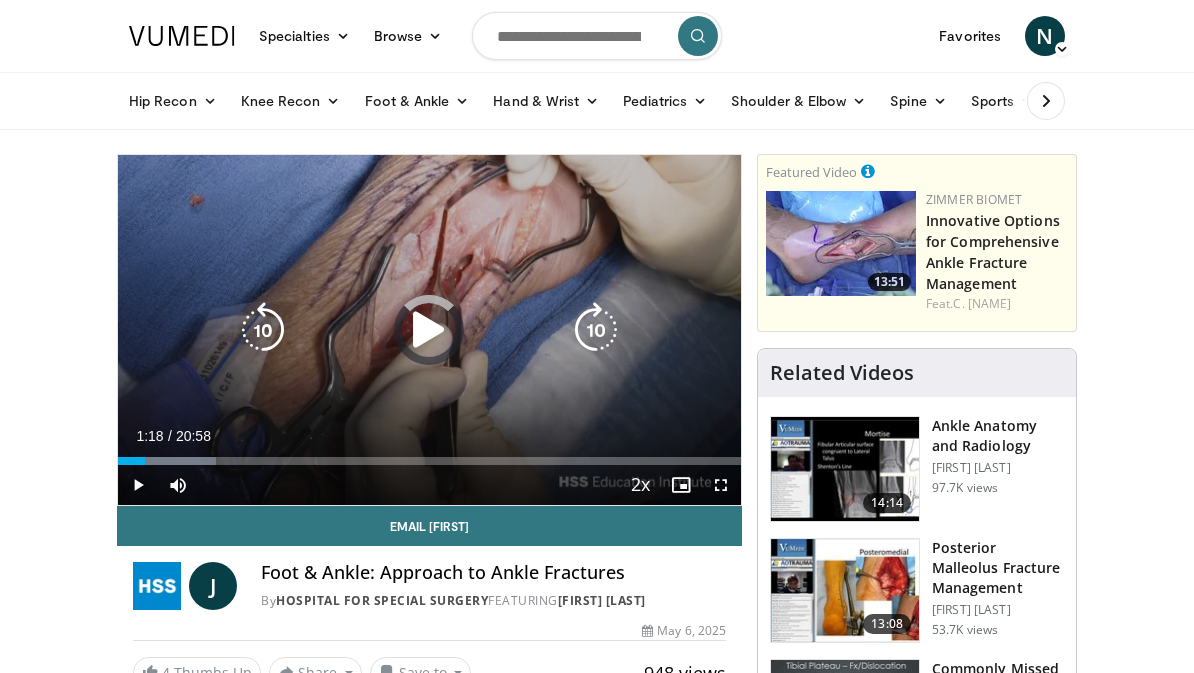 click at bounding box center (131, 461) 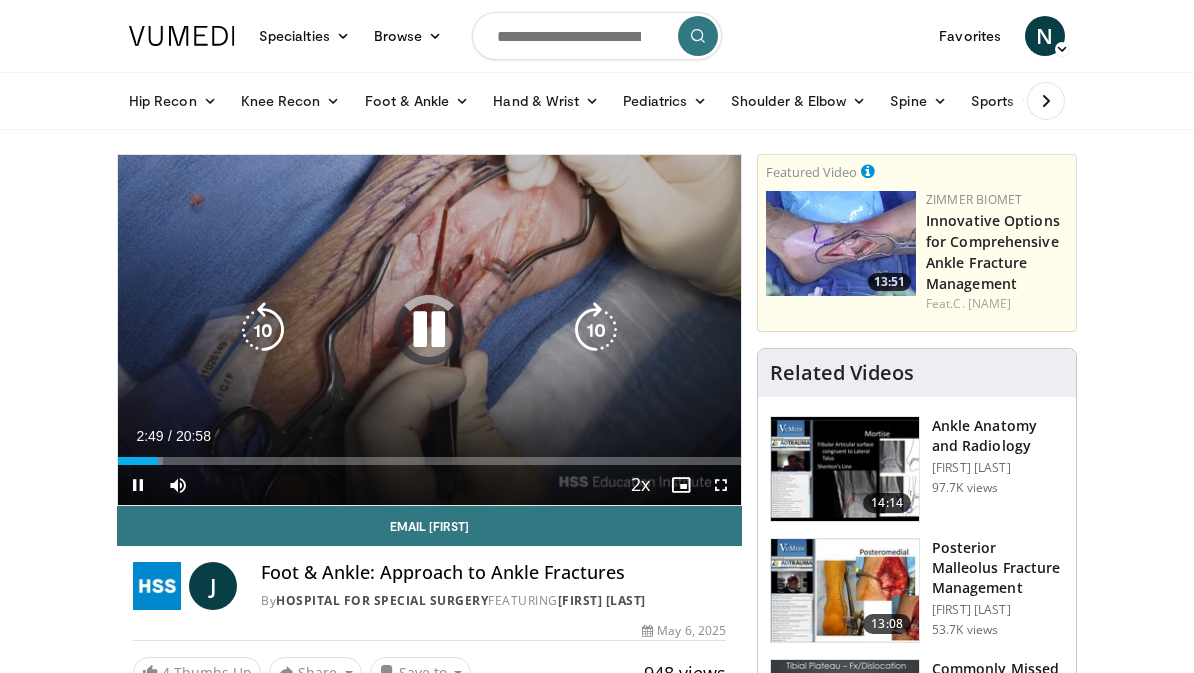 click on "Loaded :  7.15%" at bounding box center [429, 461] 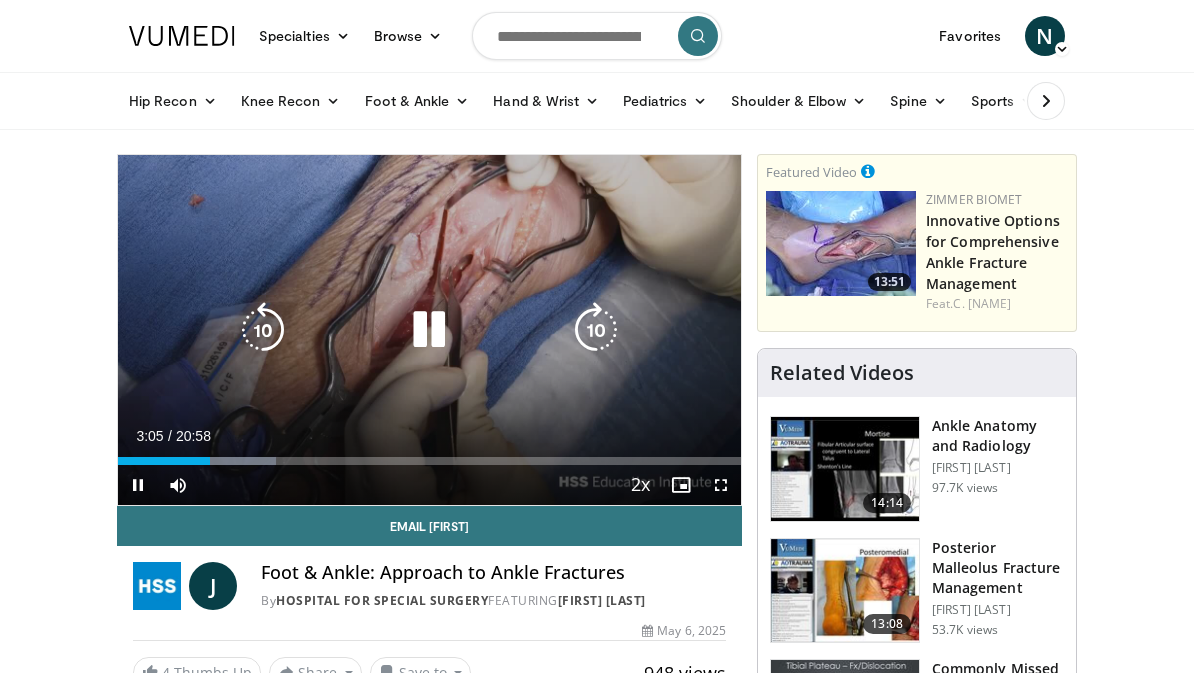 click at bounding box center [596, 330] 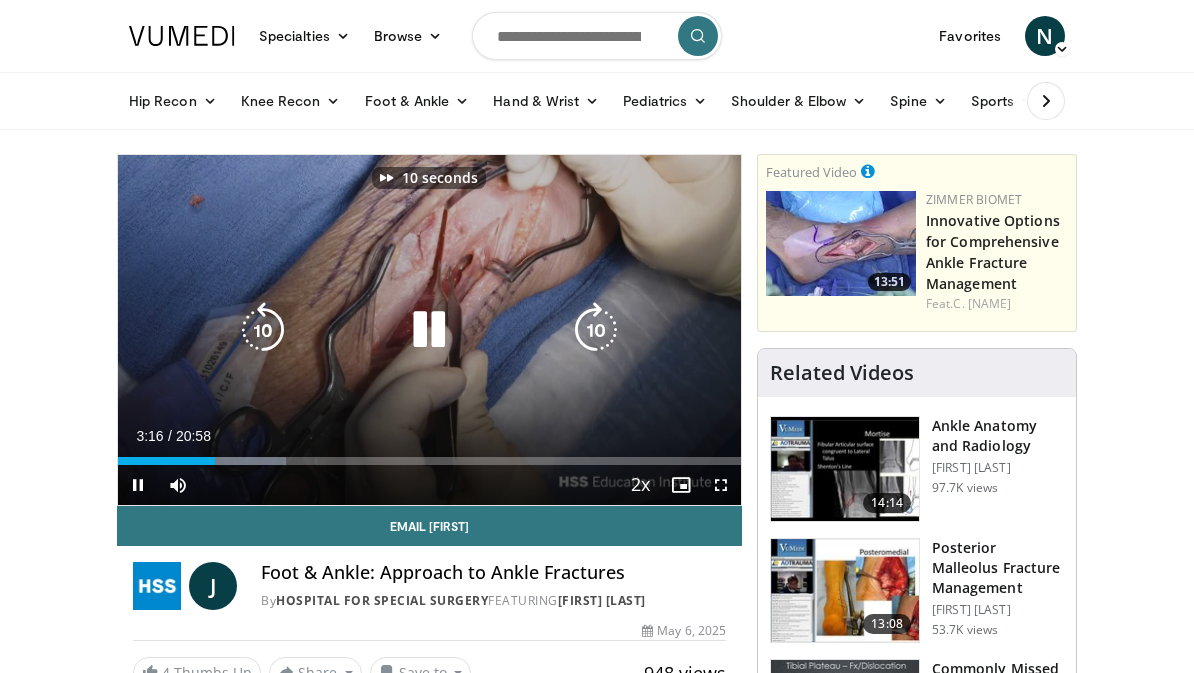 click at bounding box center (596, 330) 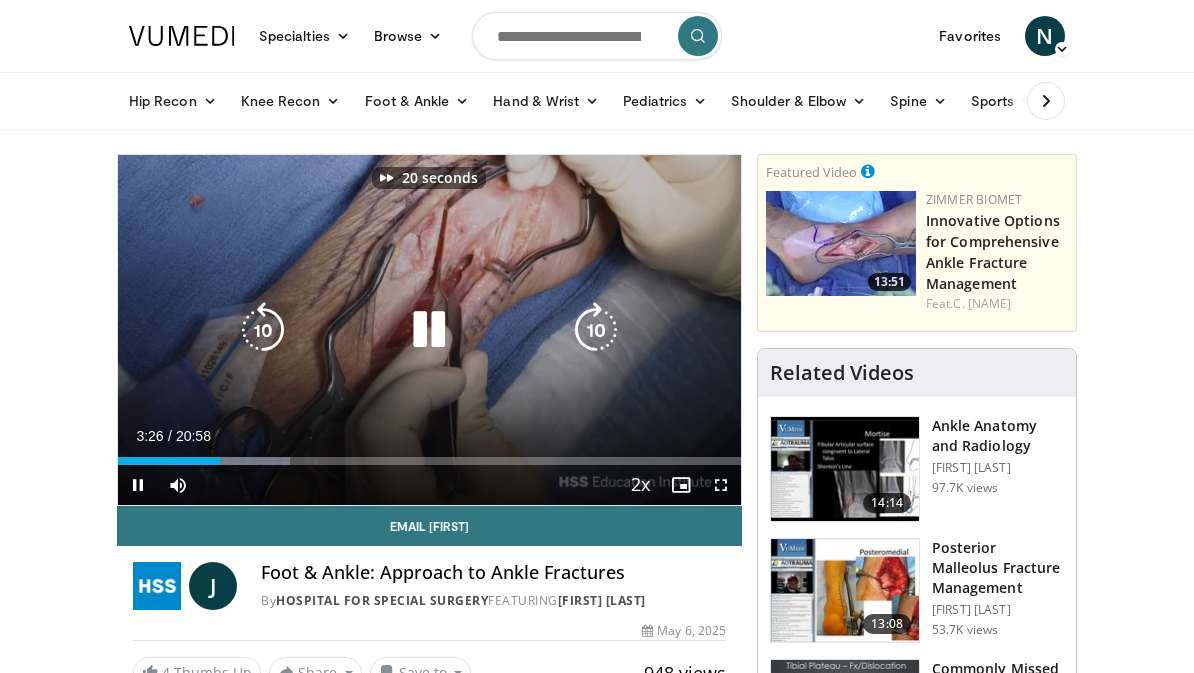 click at bounding box center (596, 330) 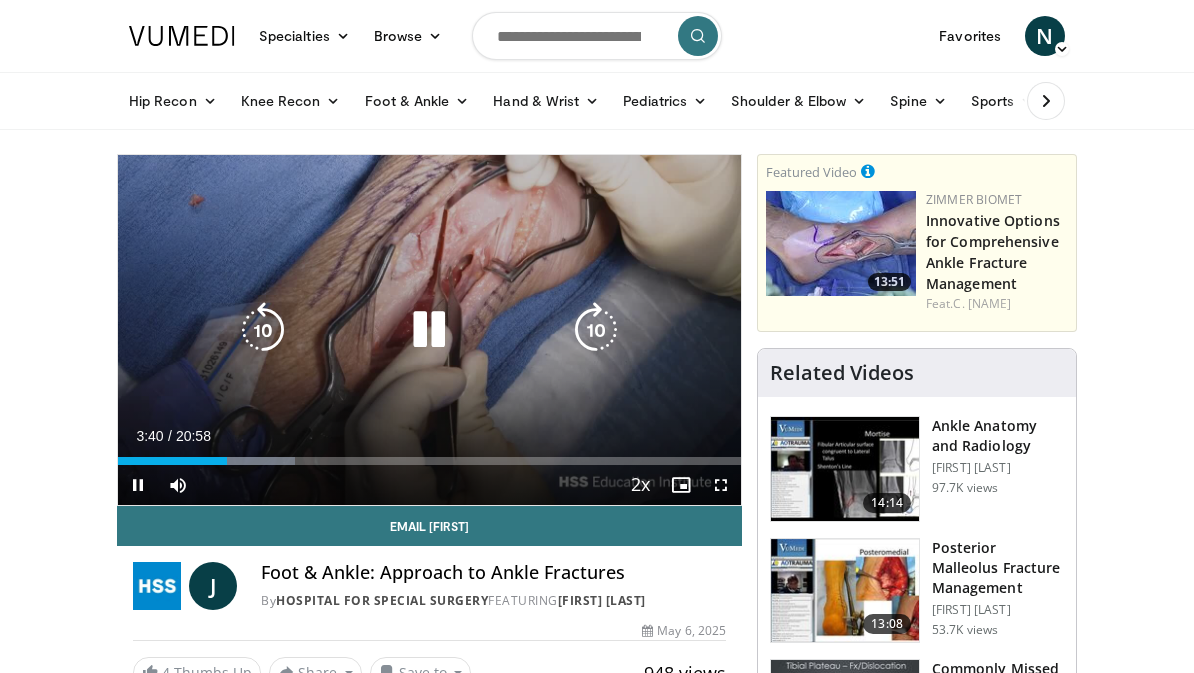 click at bounding box center (430, 330) 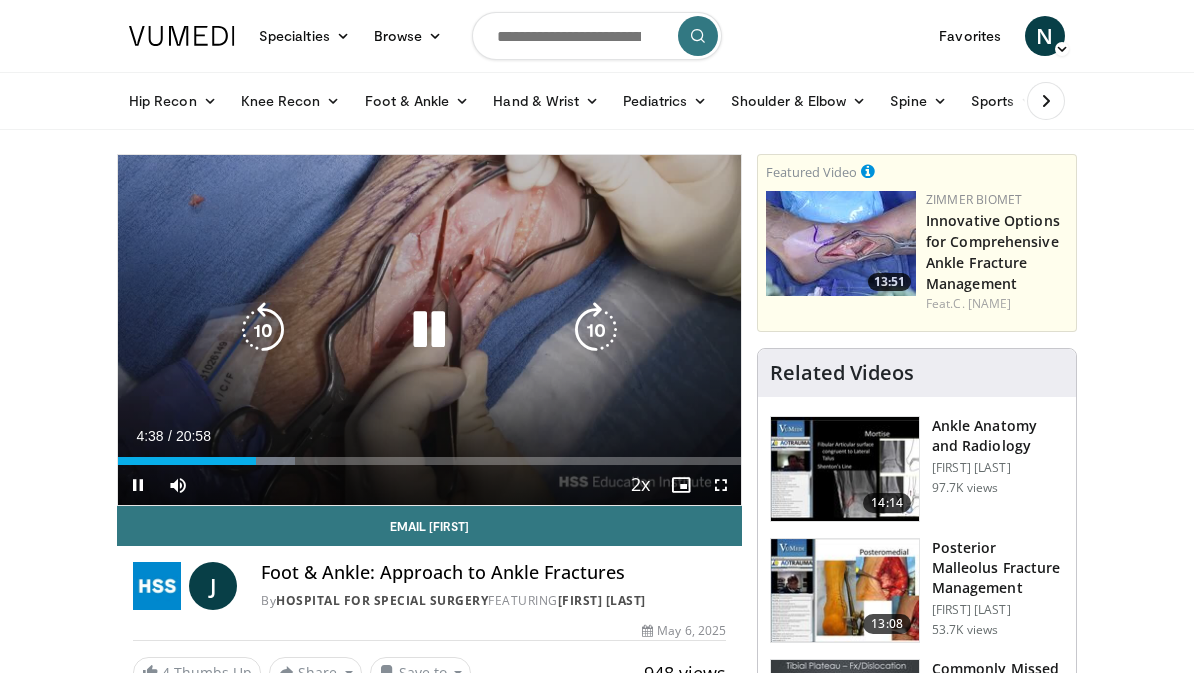 click at bounding box center [596, 330] 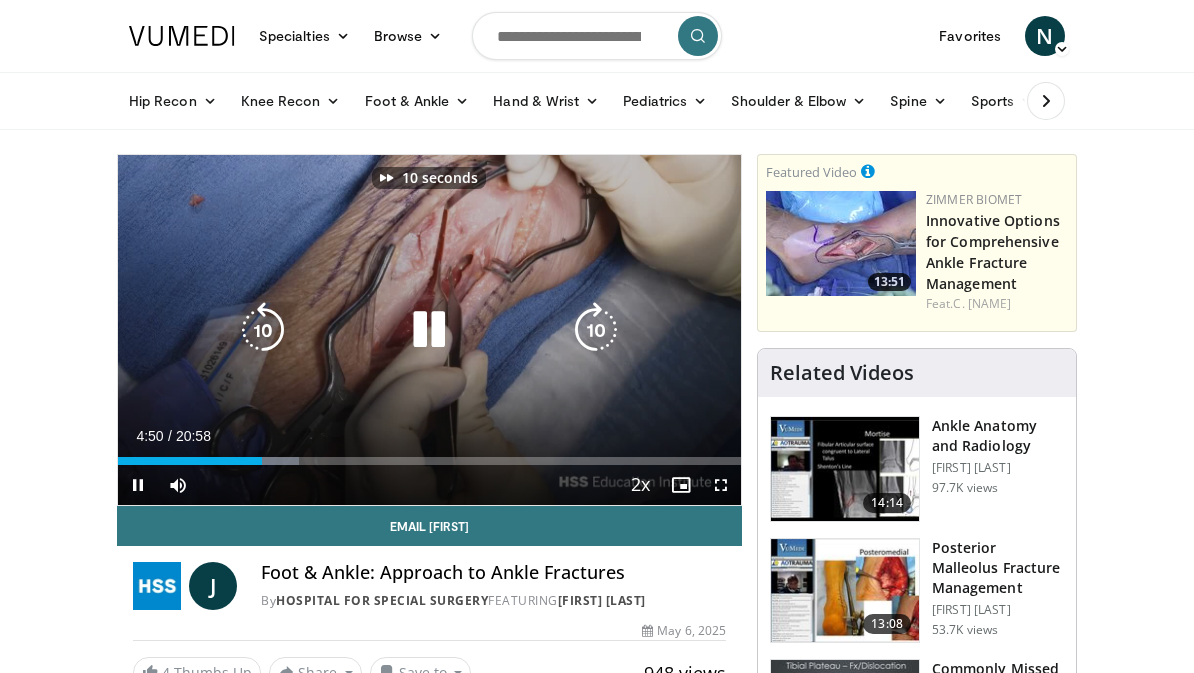 click at bounding box center [596, 330] 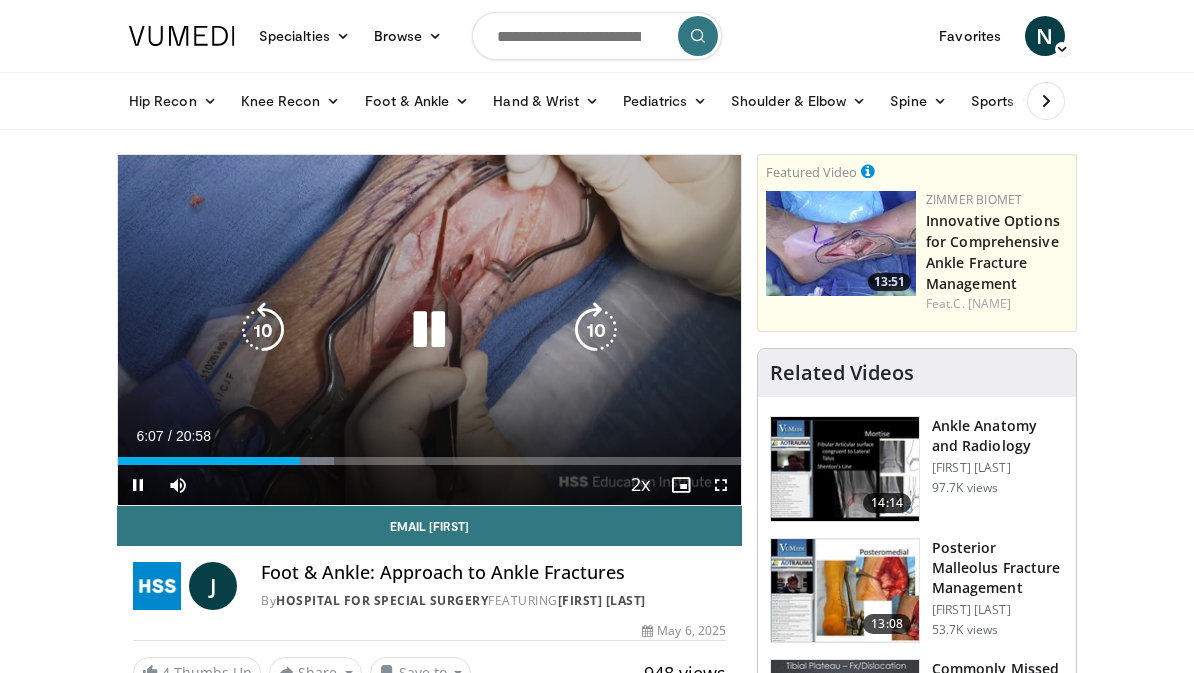 click at bounding box center (596, 330) 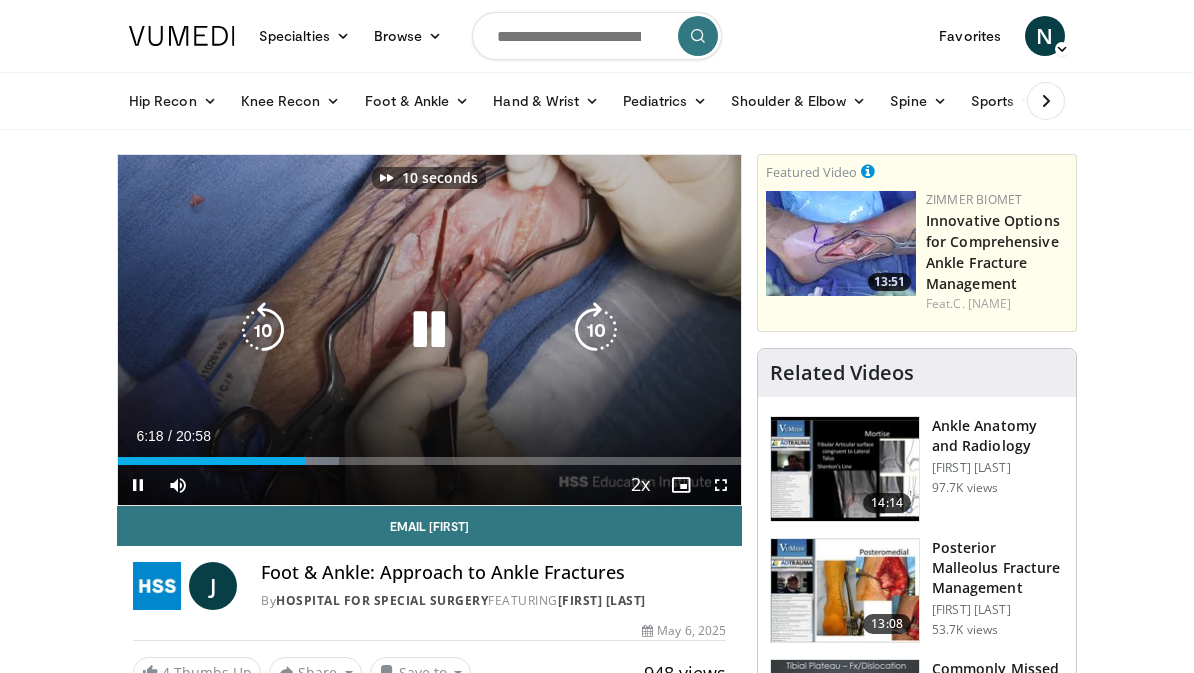 click at bounding box center (596, 330) 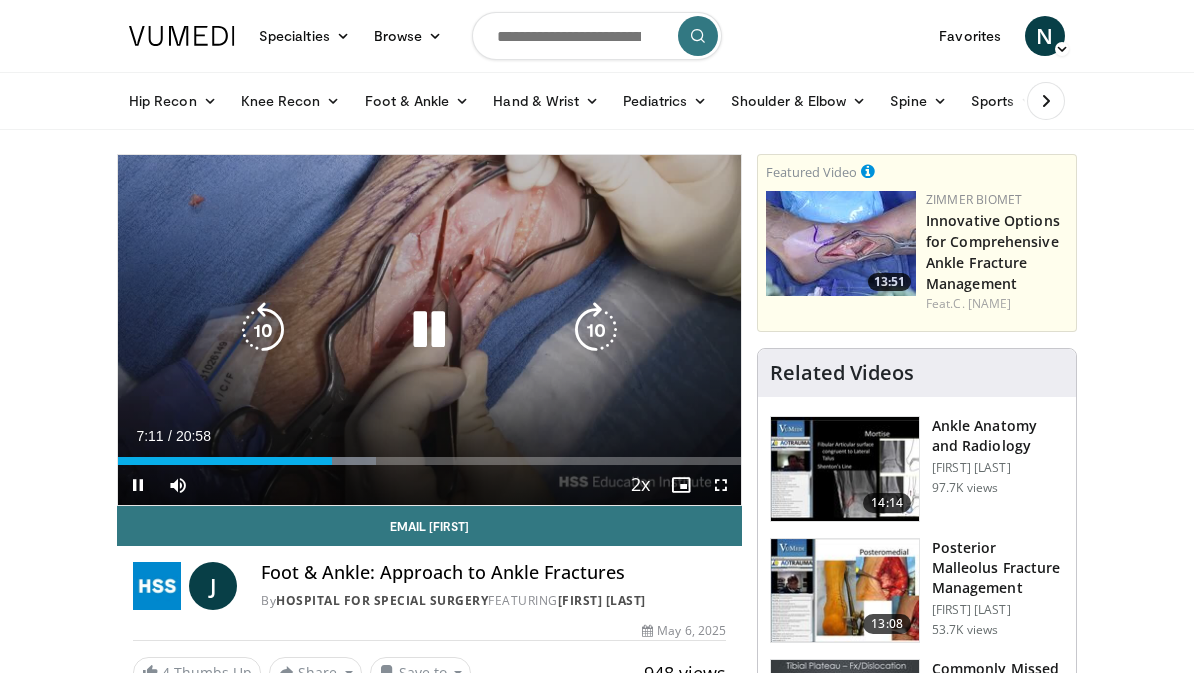 click at bounding box center (596, 330) 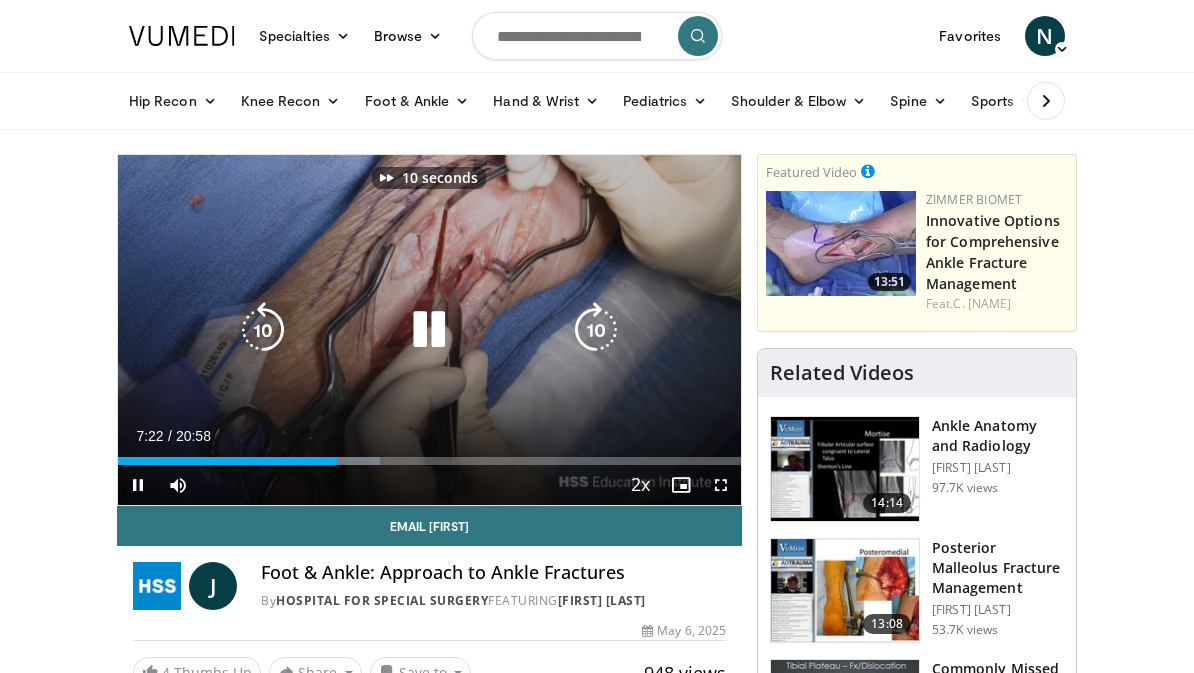 click at bounding box center [596, 330] 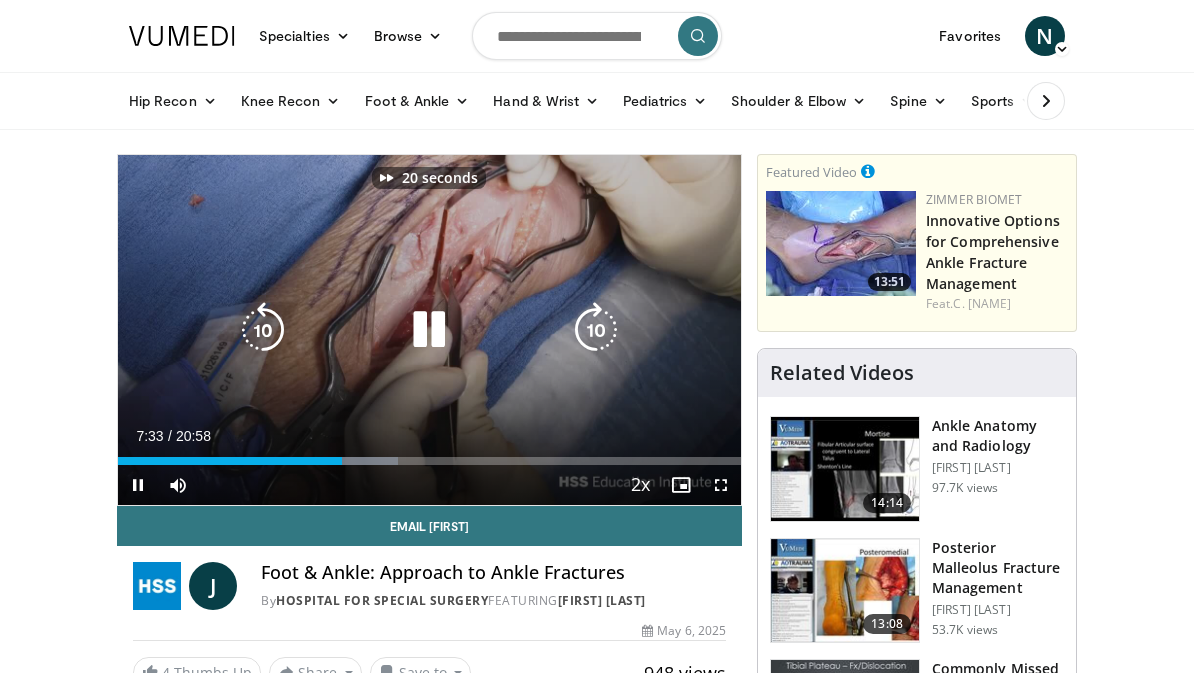 click at bounding box center [596, 330] 